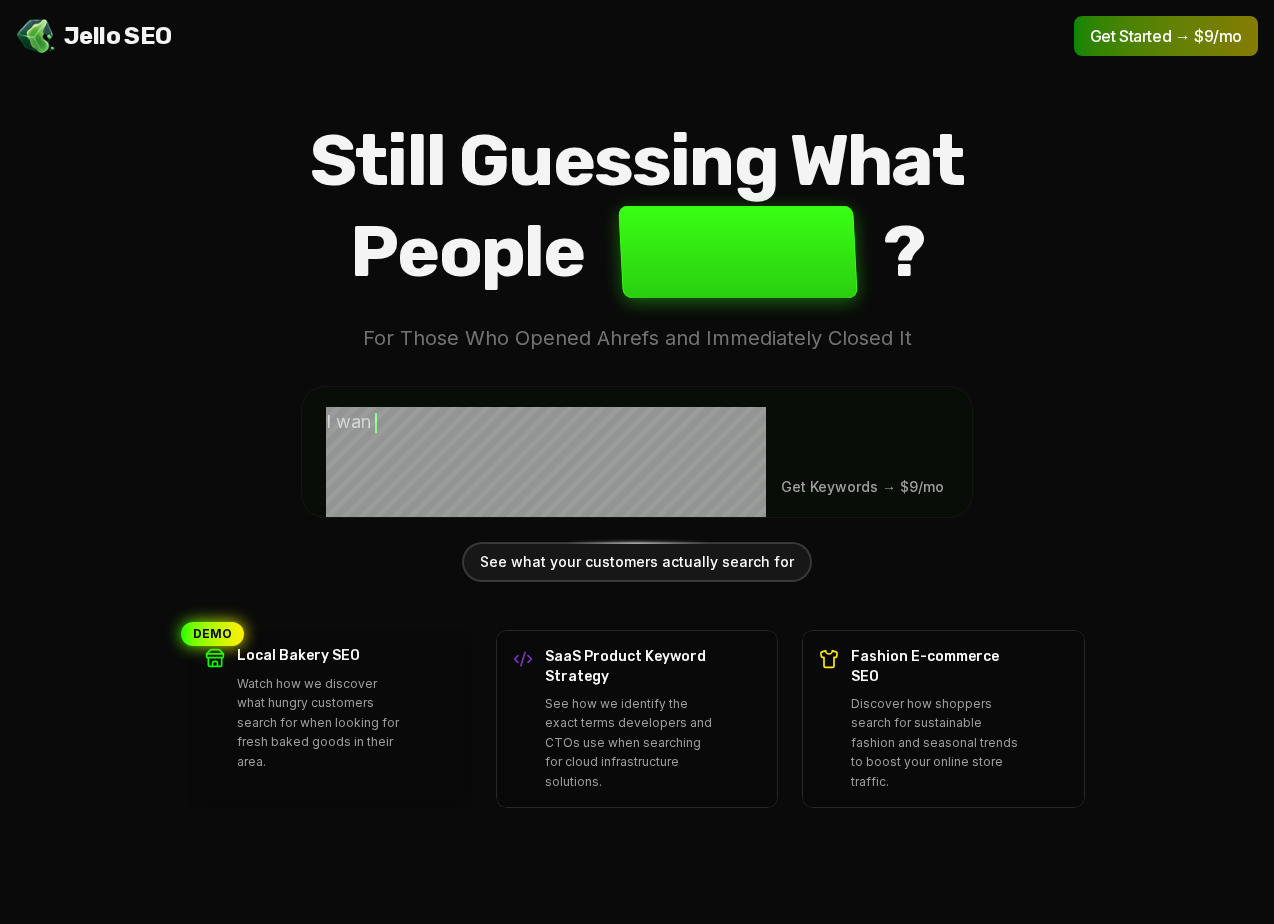 scroll, scrollTop: 0, scrollLeft: 0, axis: both 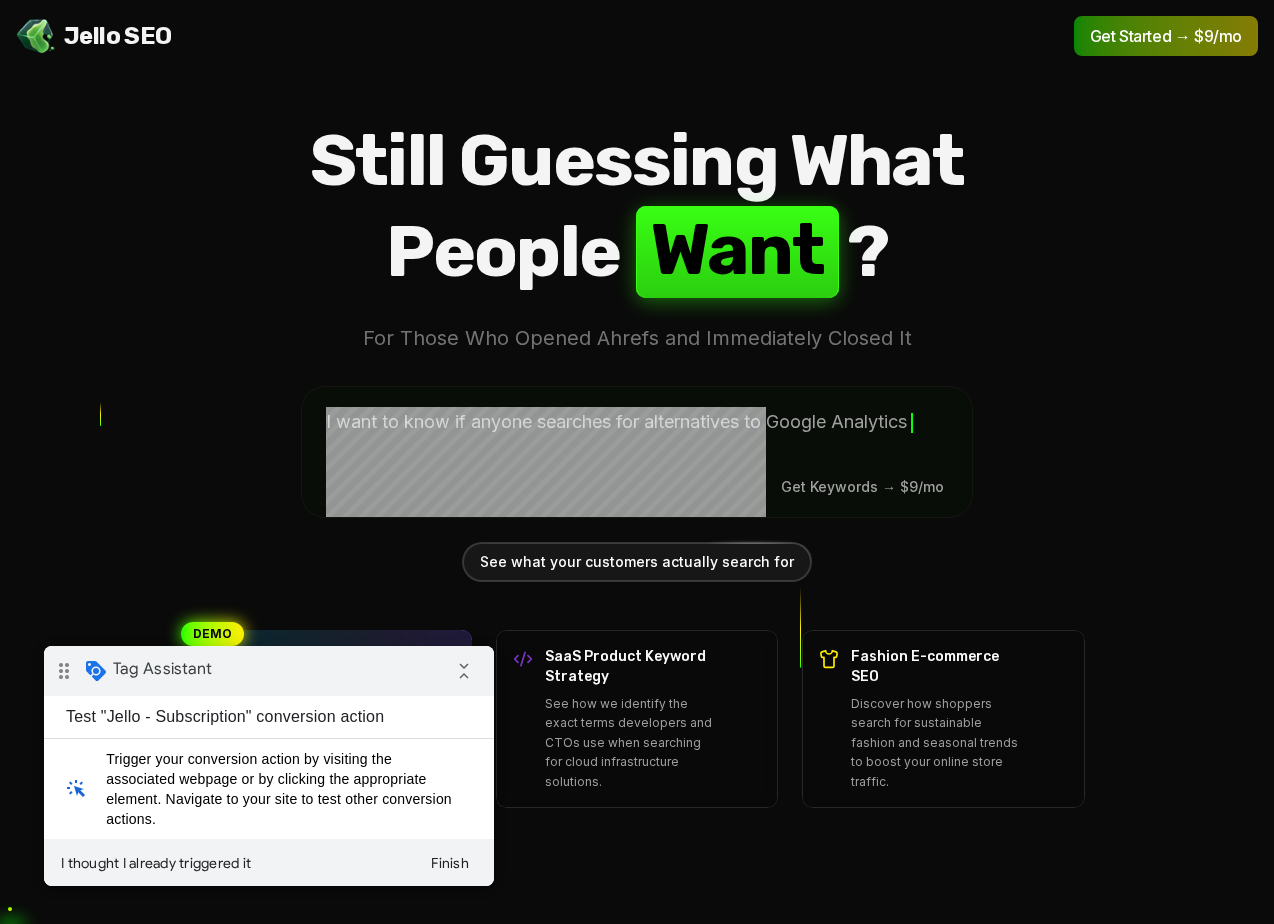 click on "drag_indicator" at bounding box center (64, 671) 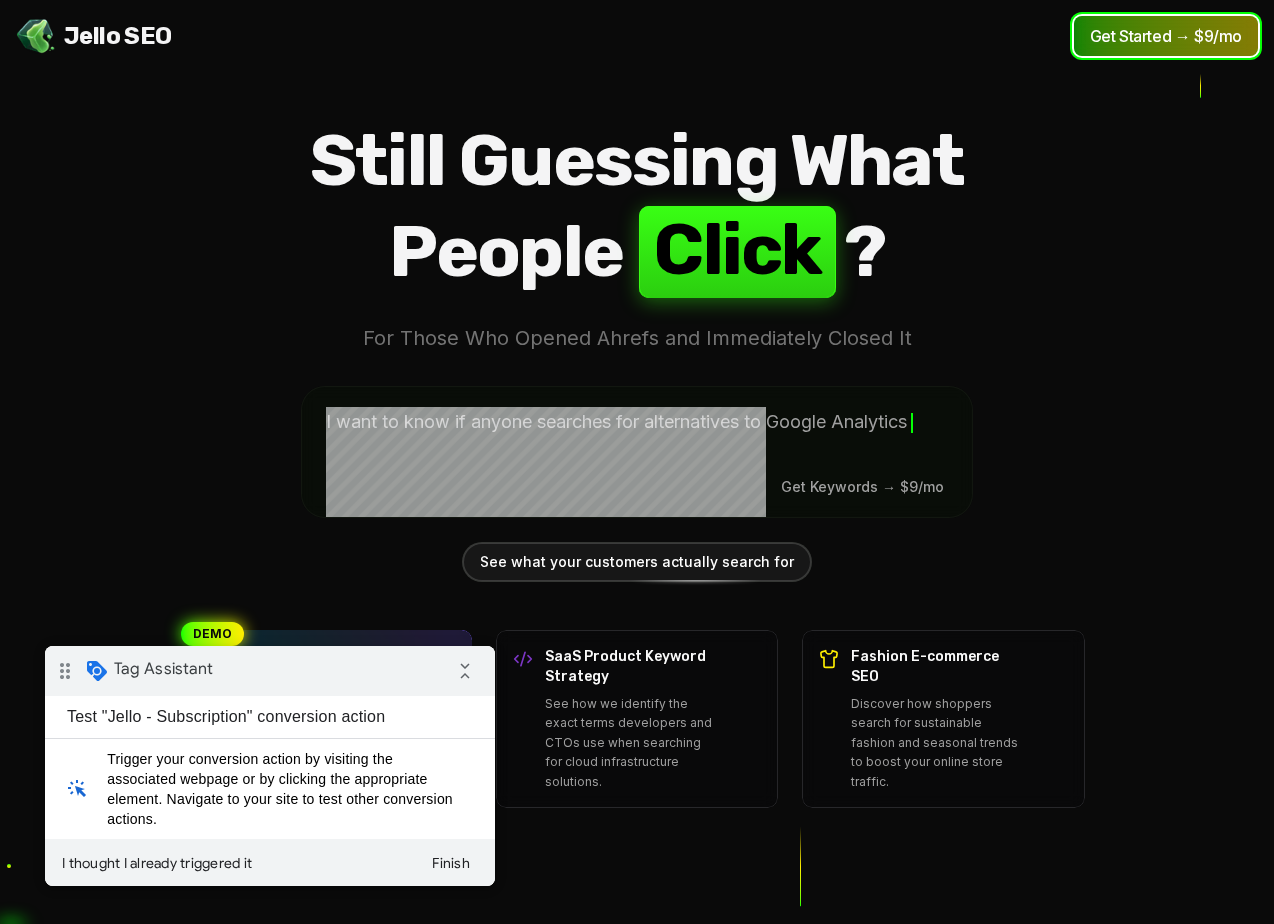 click on "Get Started → $9/mo" at bounding box center [1166, 36] 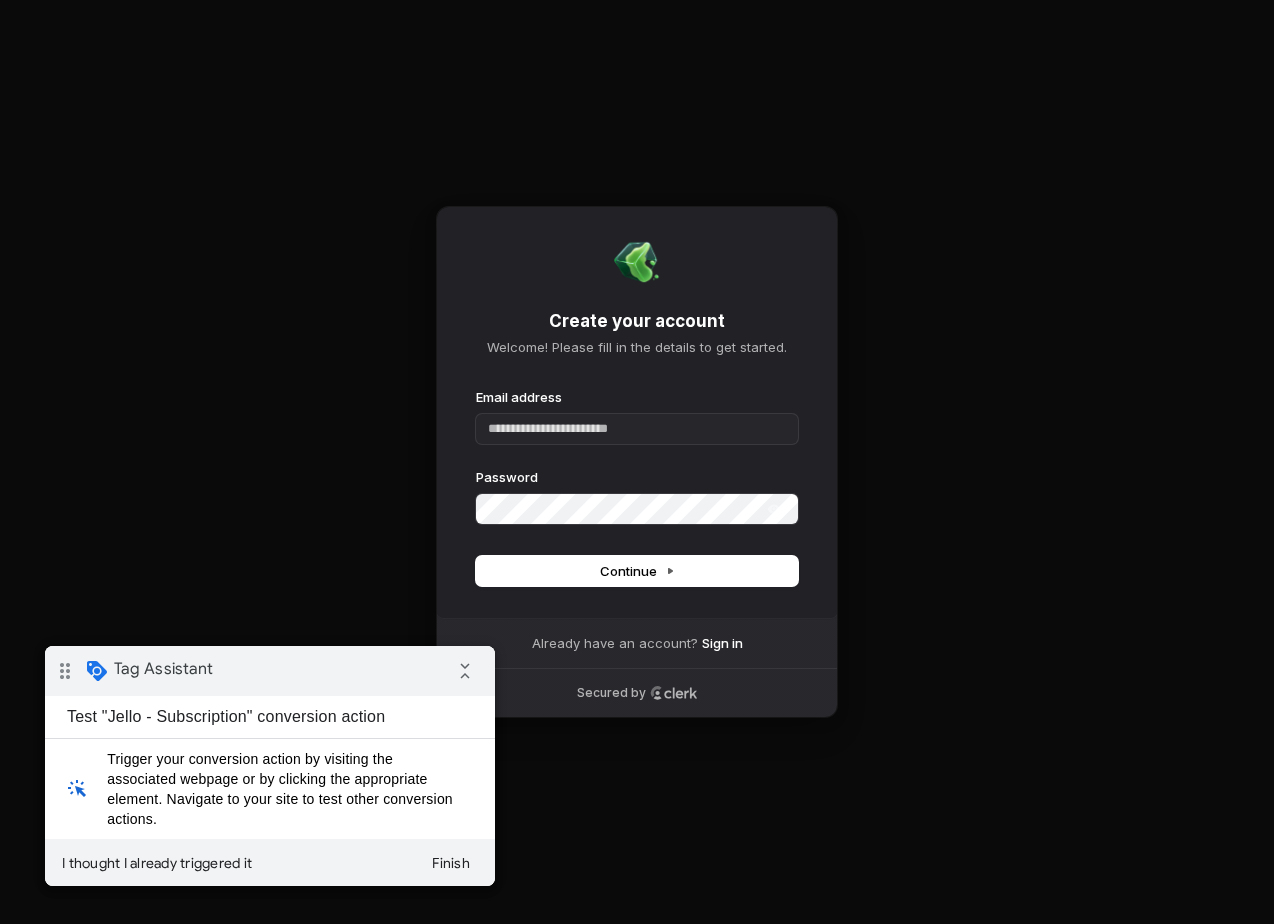 click on "Email address" at bounding box center (637, 416) 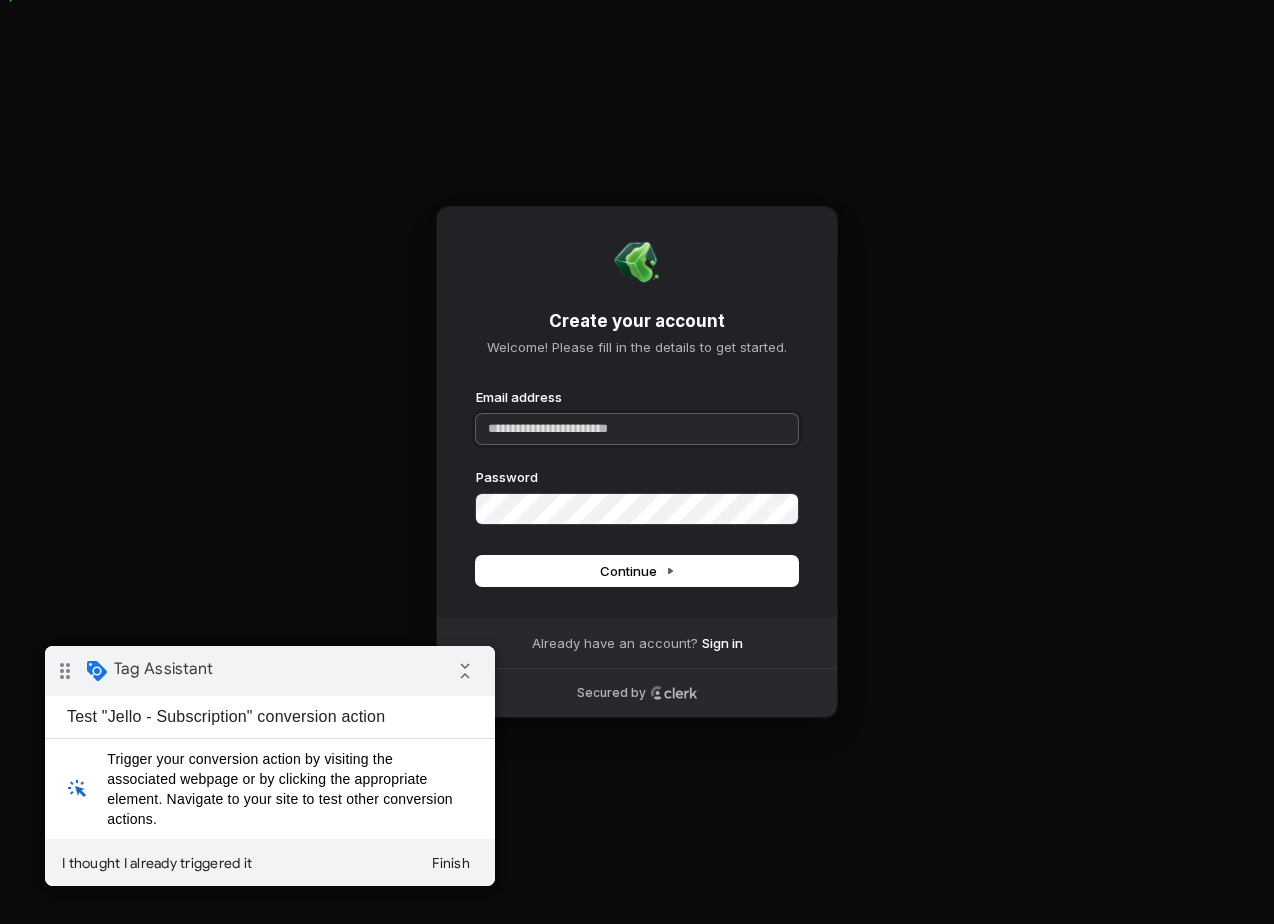 click on "Email address" at bounding box center [637, 429] 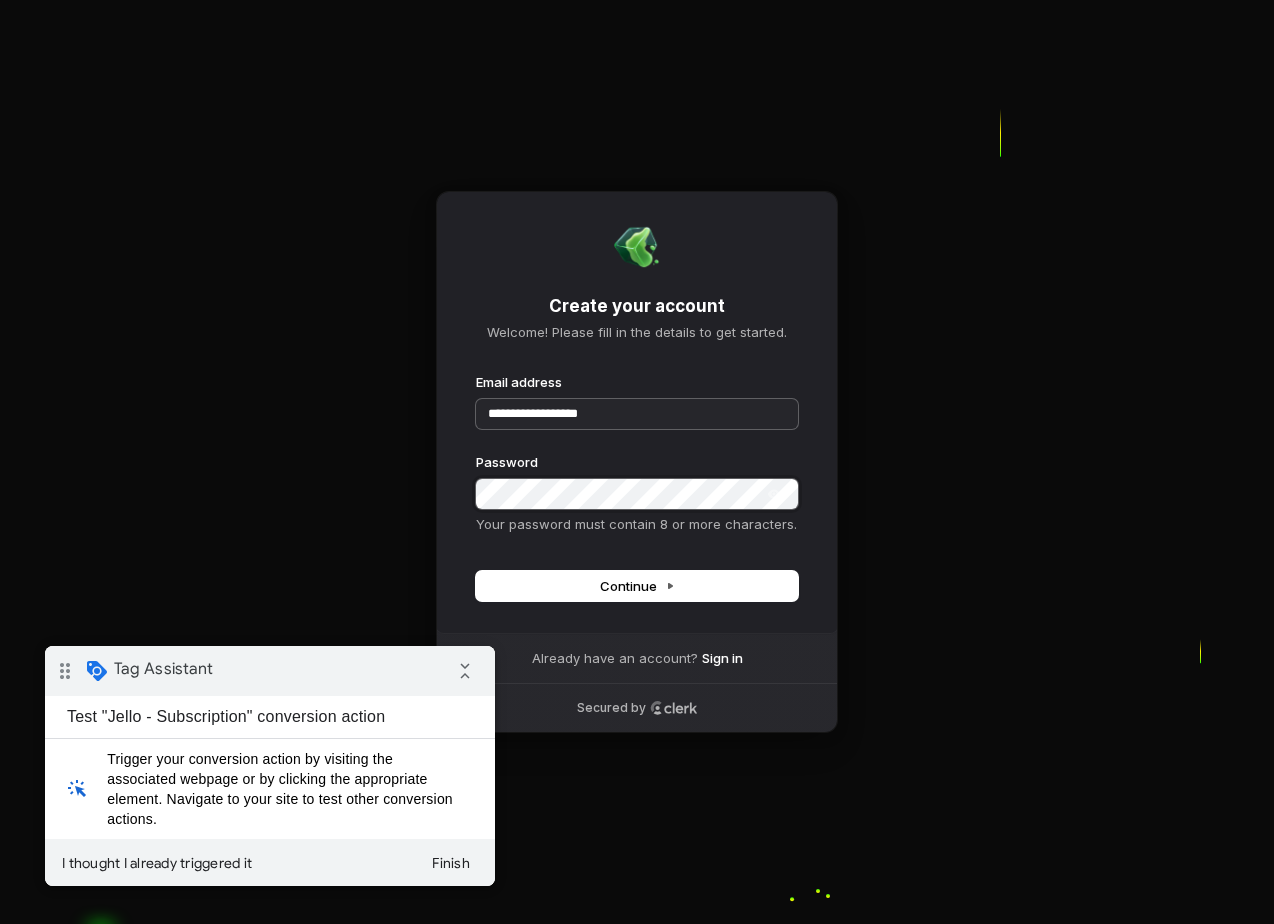 click at bounding box center (476, 373) 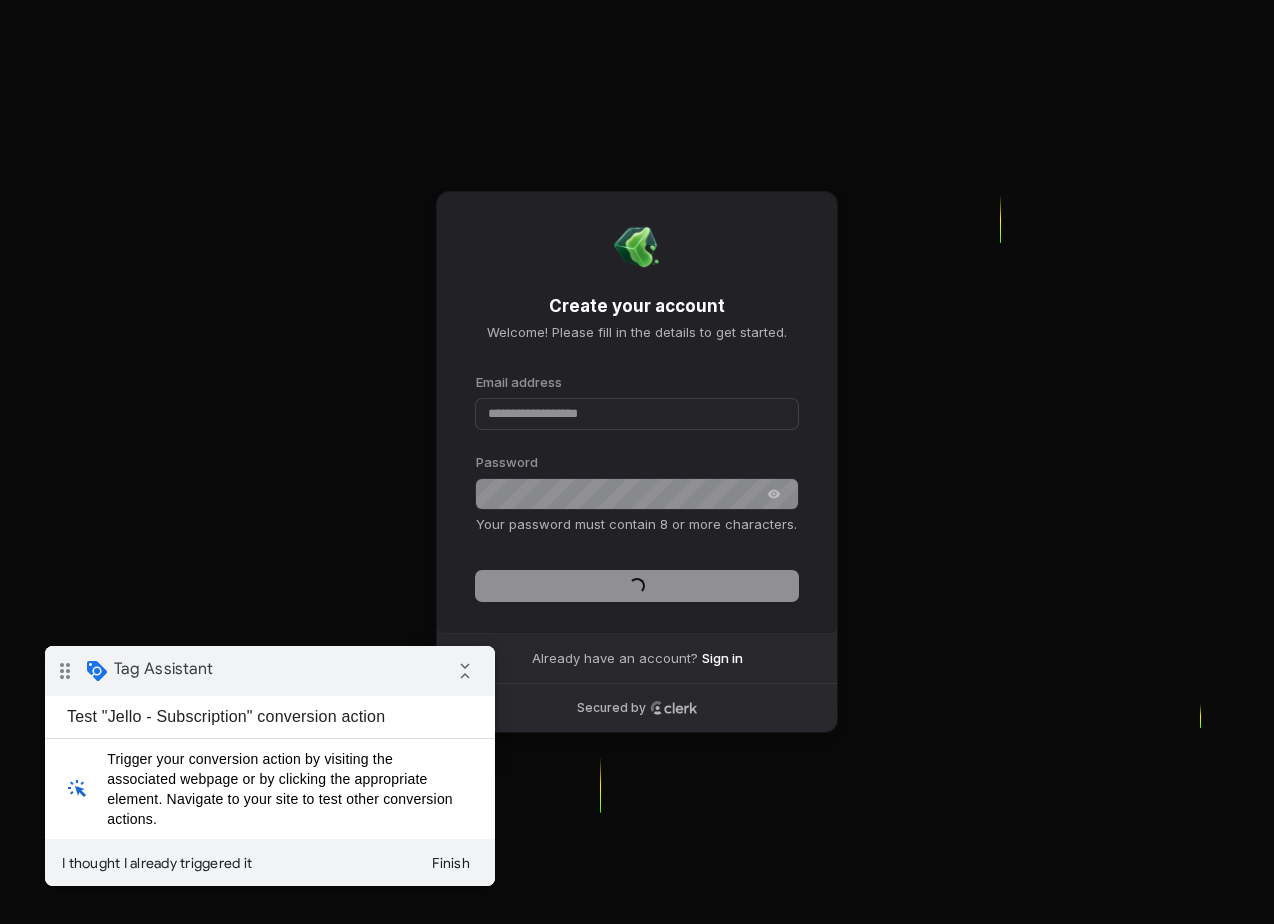 type on "**********" 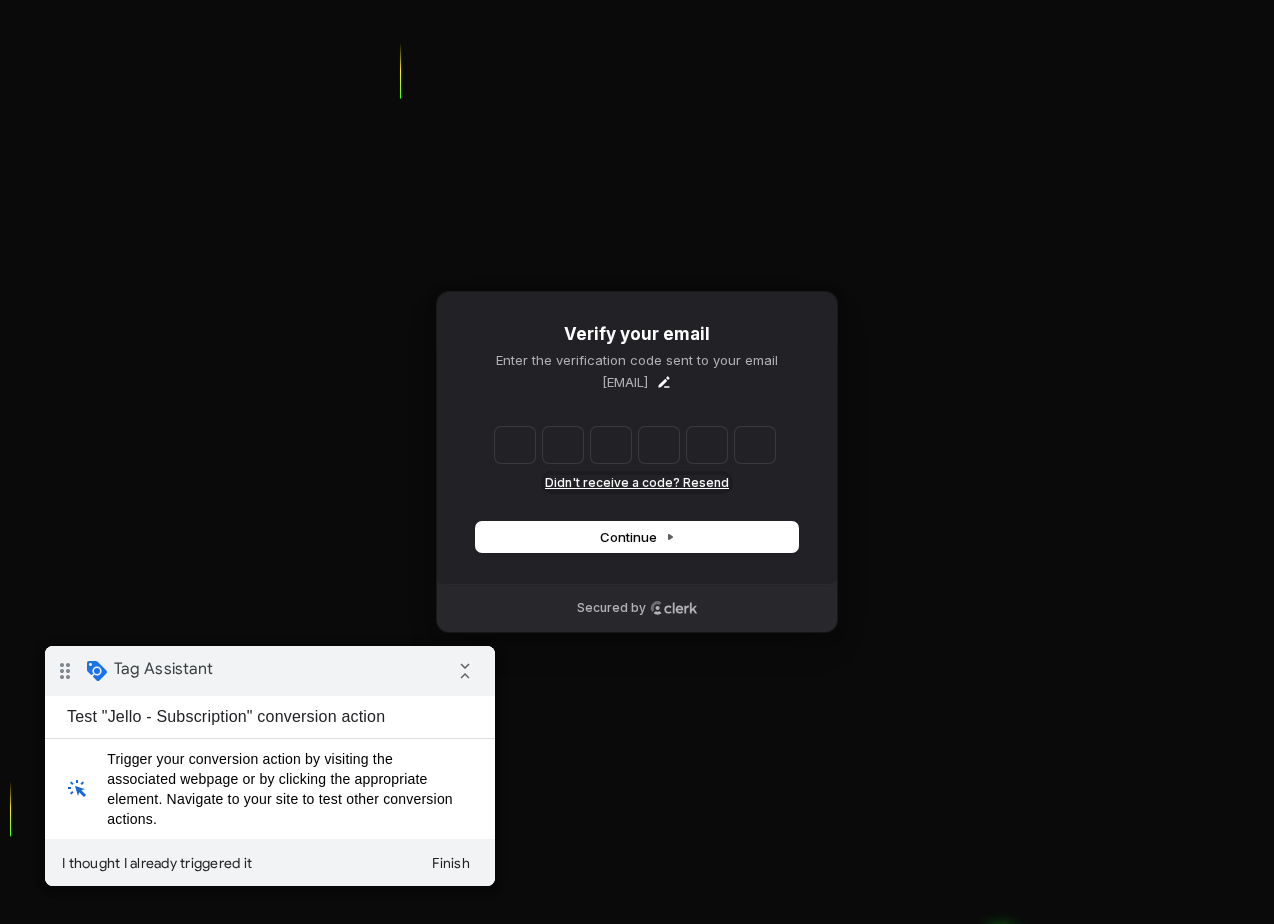 click on "Didn't receive a code? Resend" at bounding box center (637, 483) 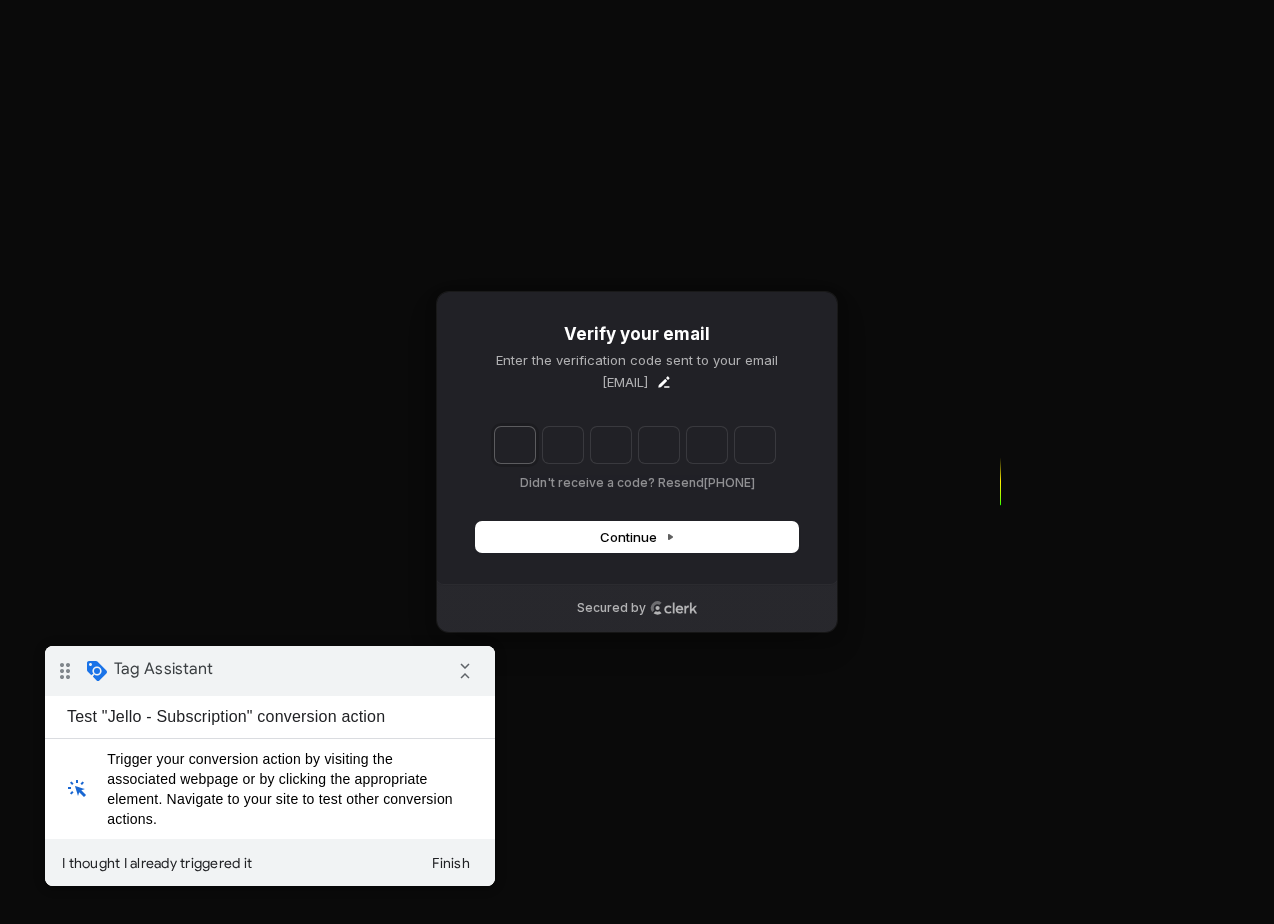 click at bounding box center [515, 445] 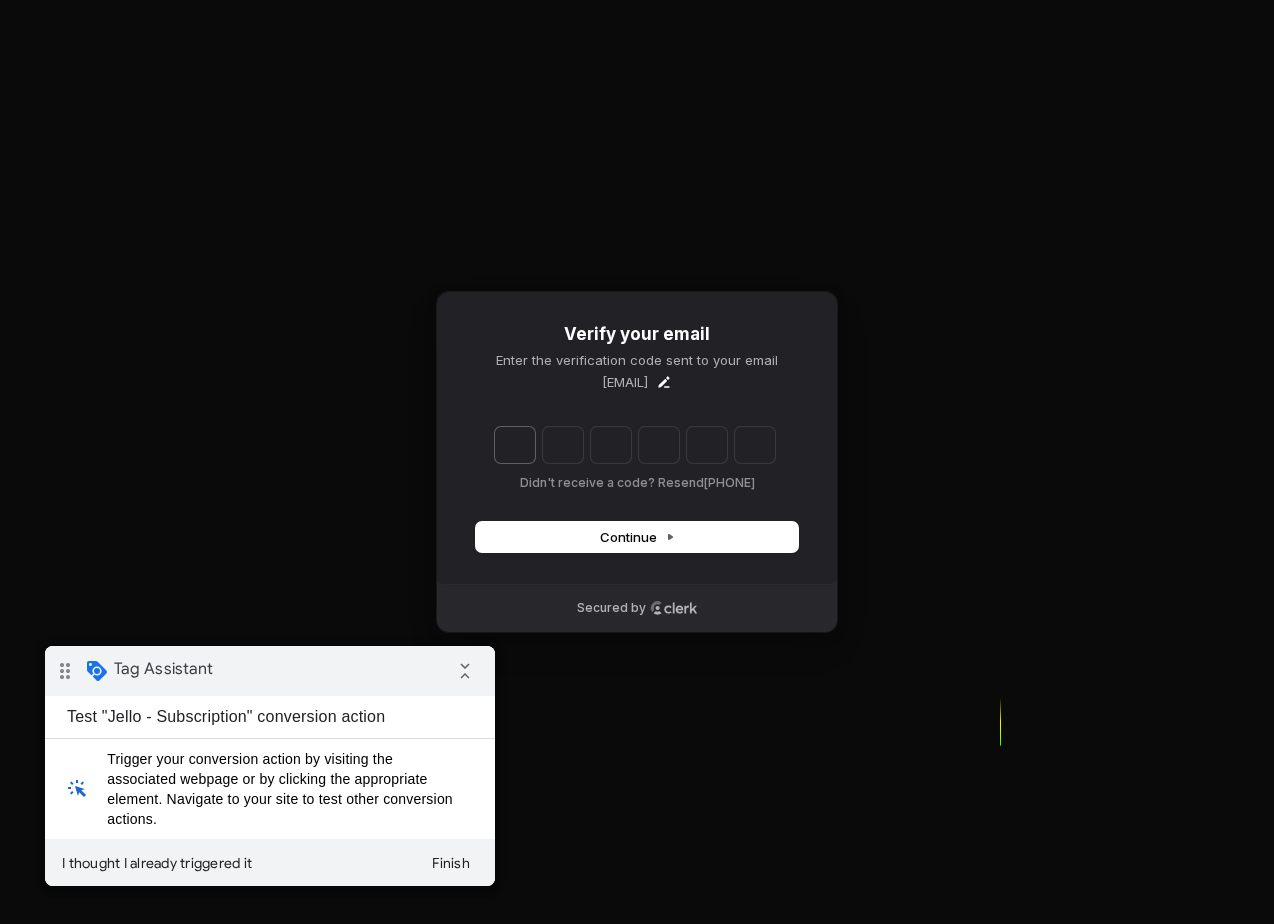 type on "******" 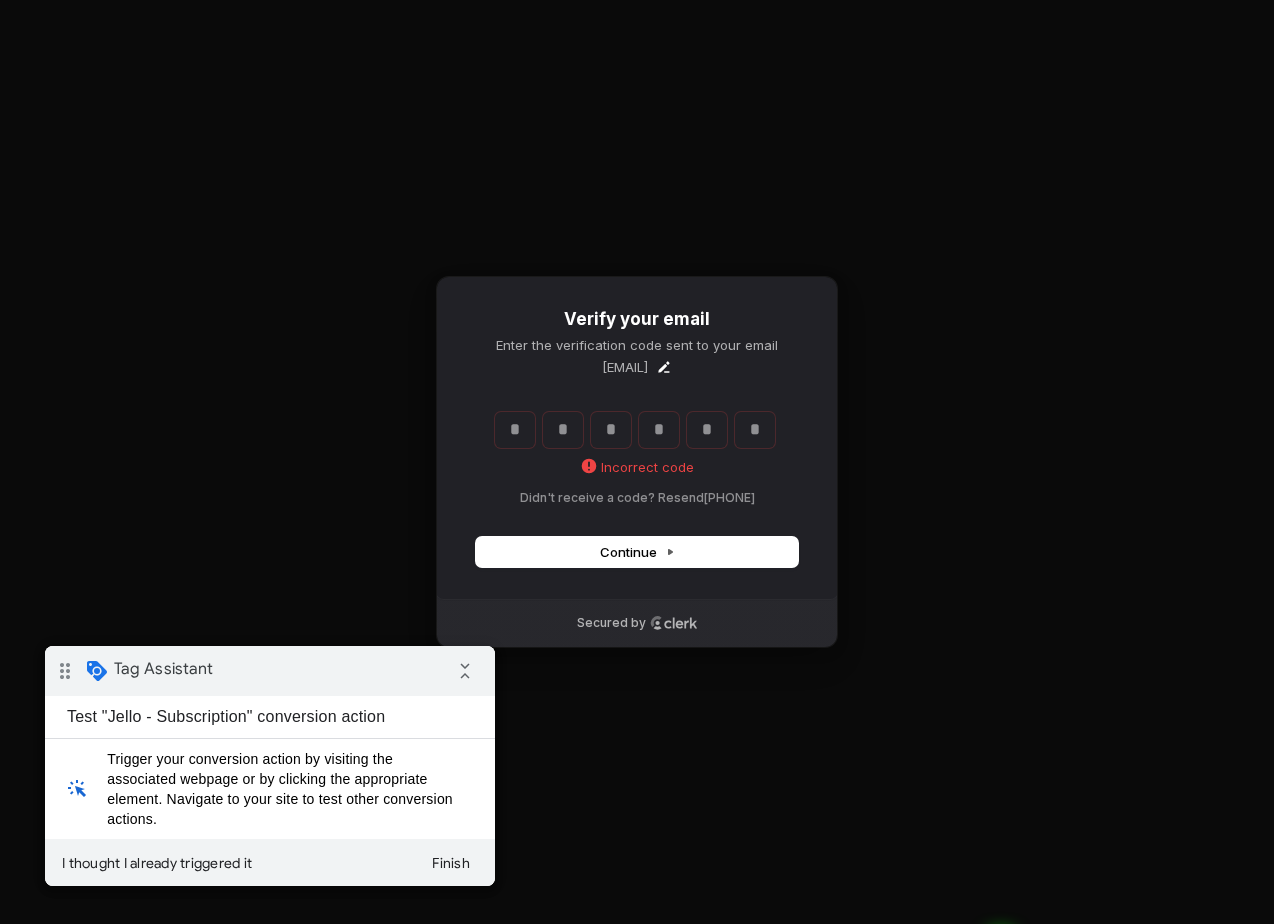 type 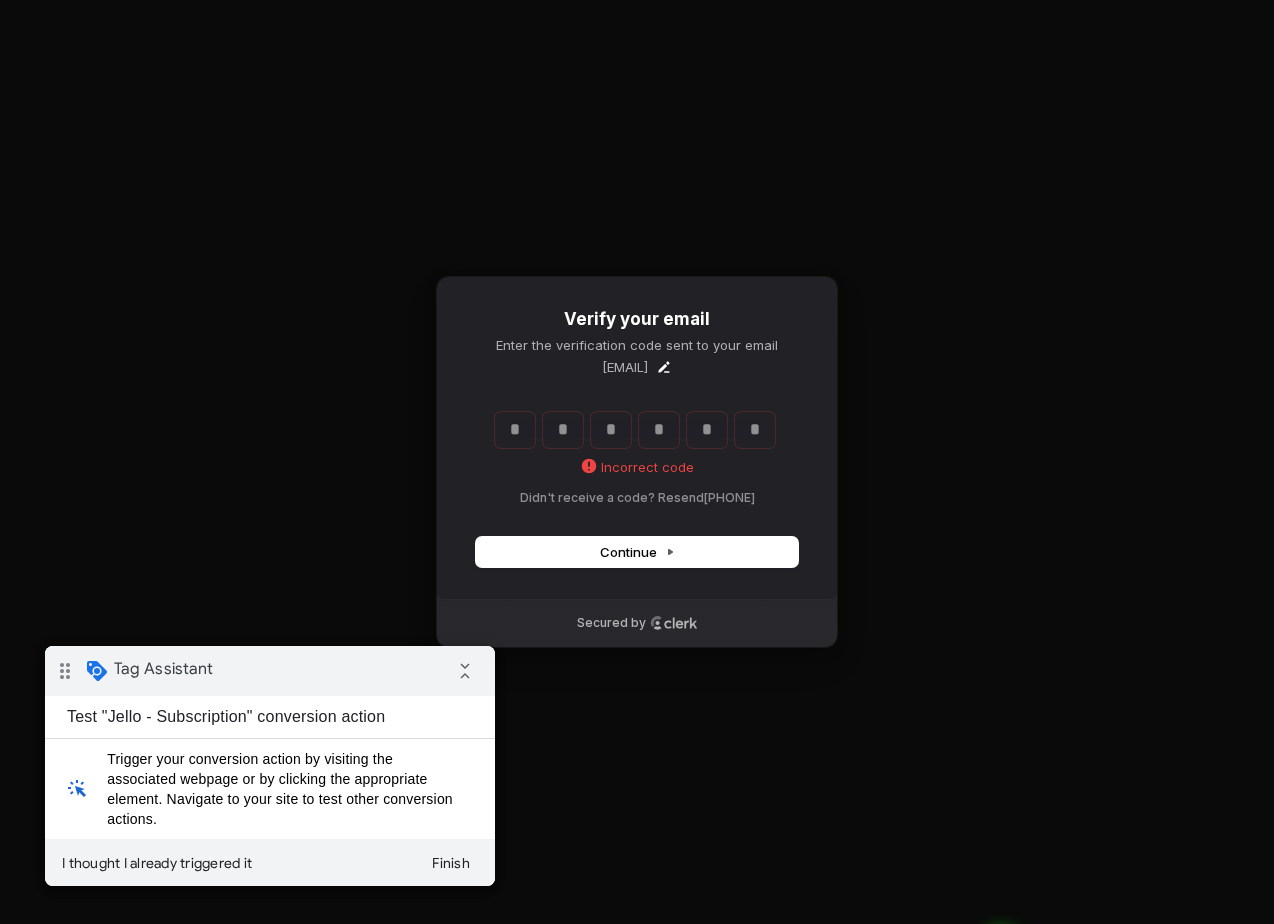 type 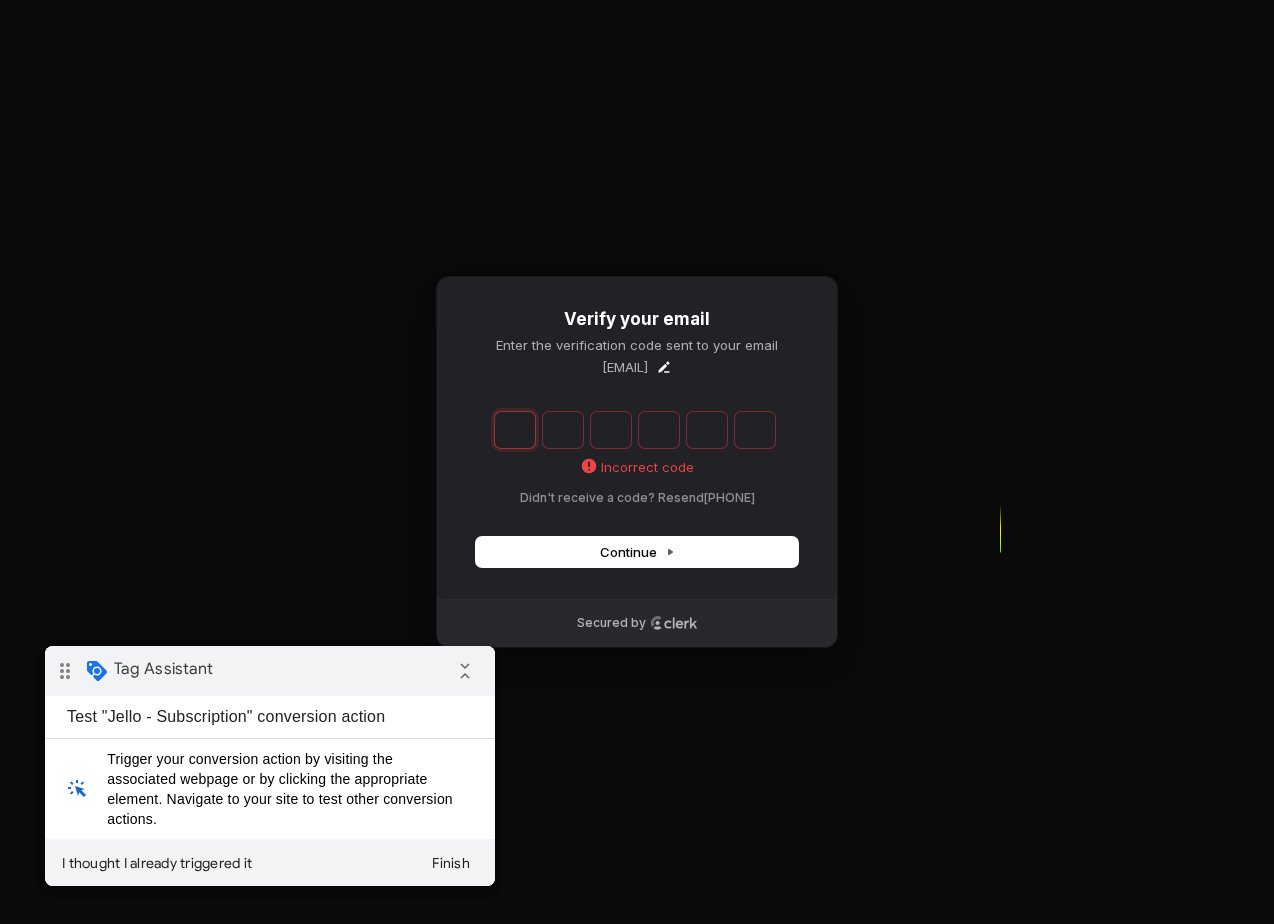 click at bounding box center [515, 430] 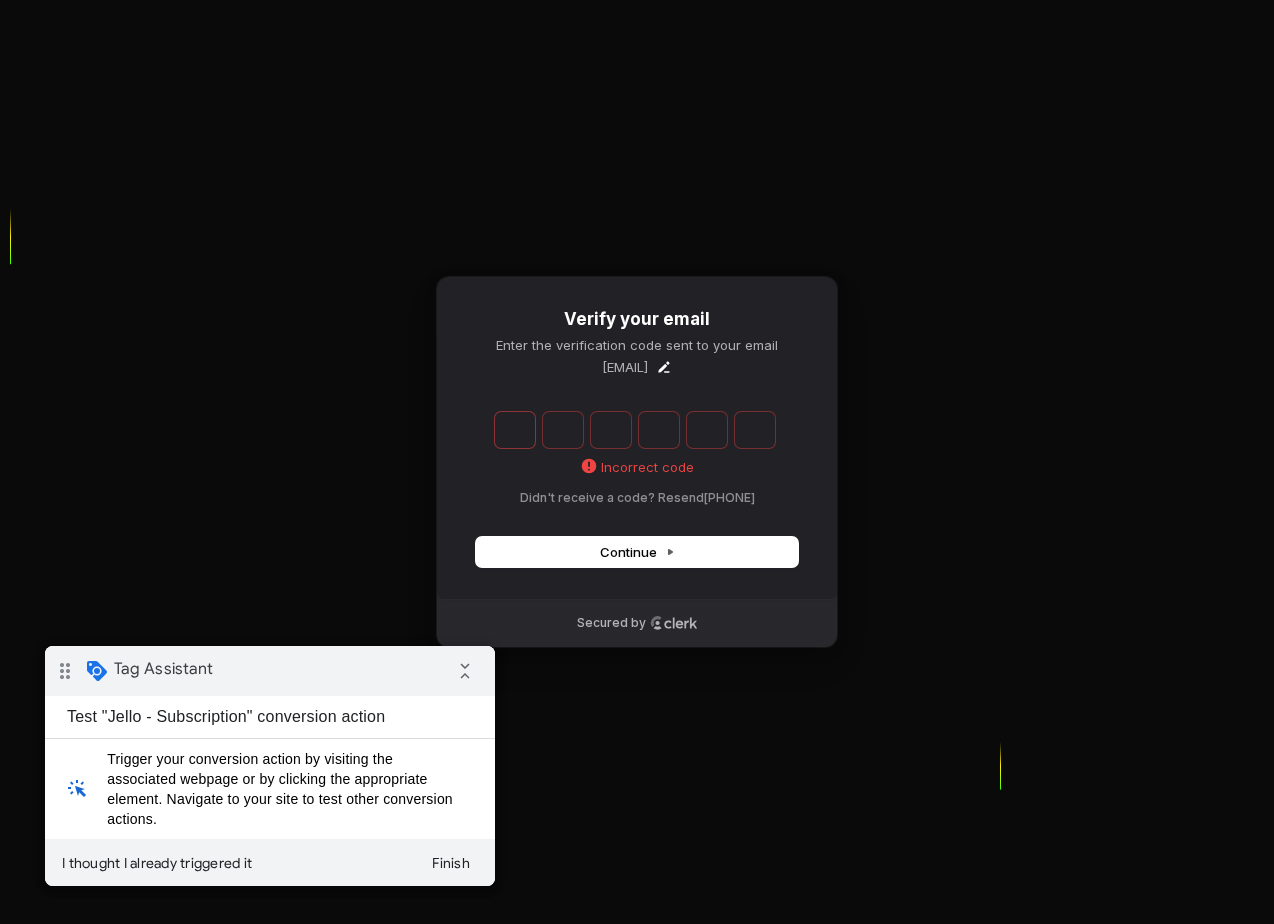 type on "******" 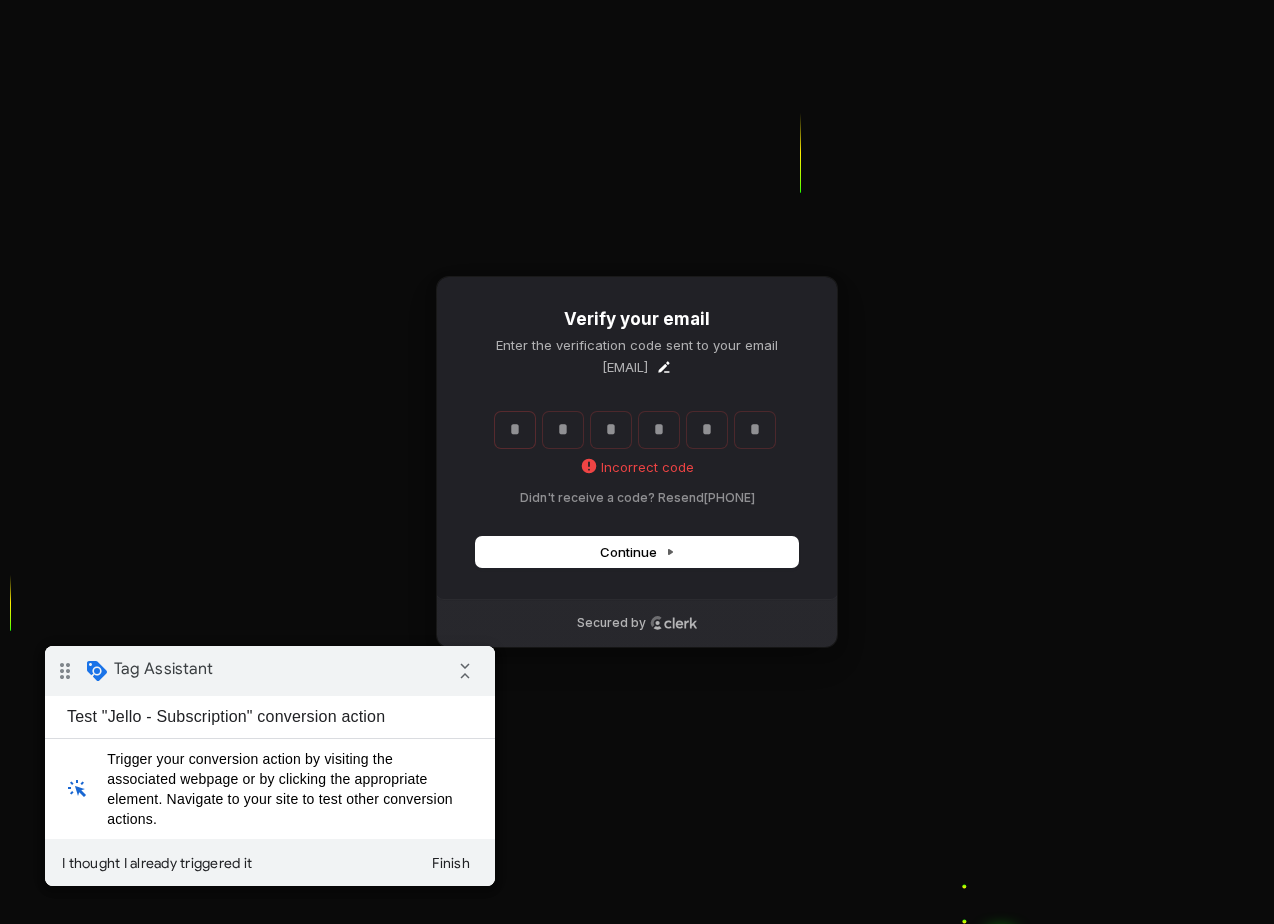 type 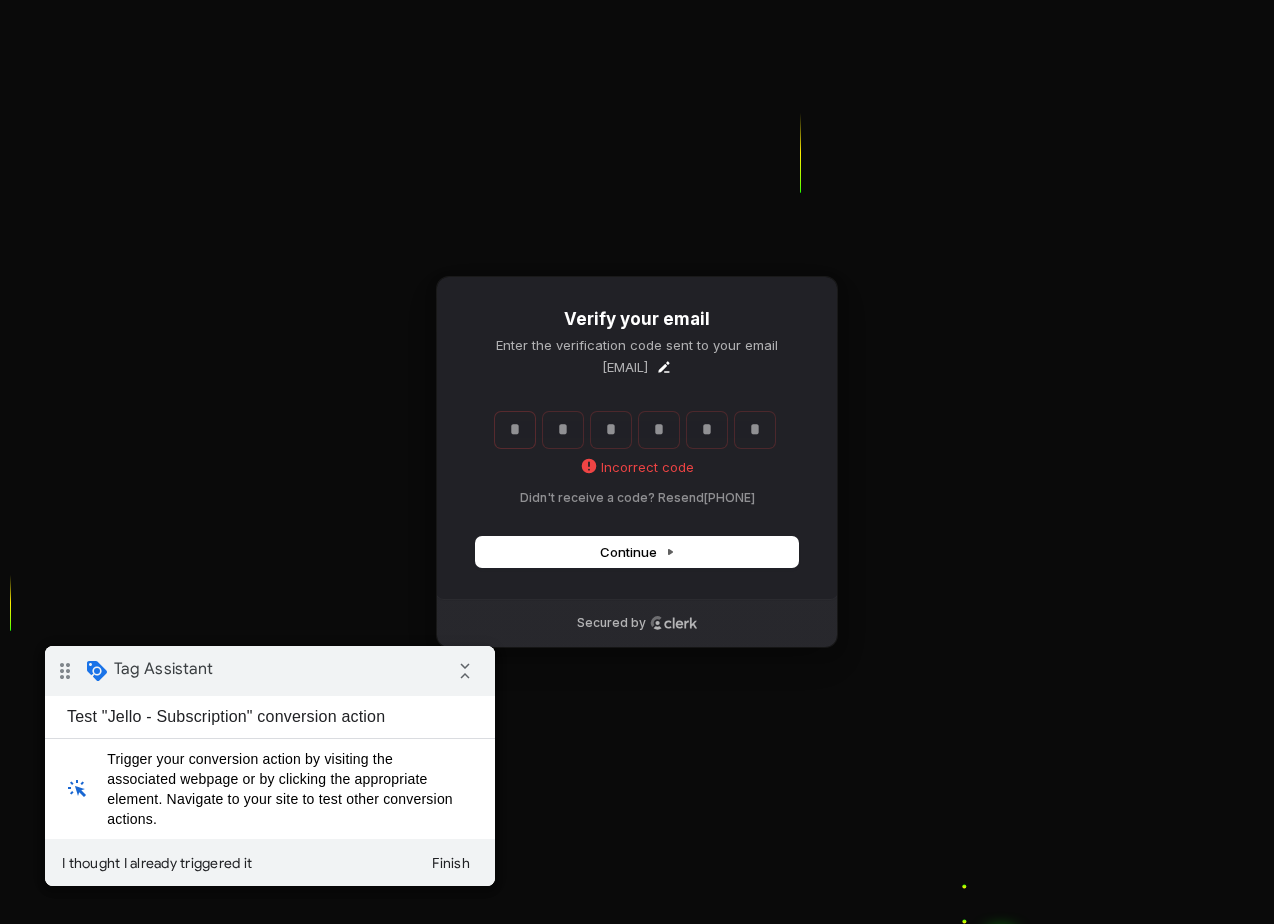type 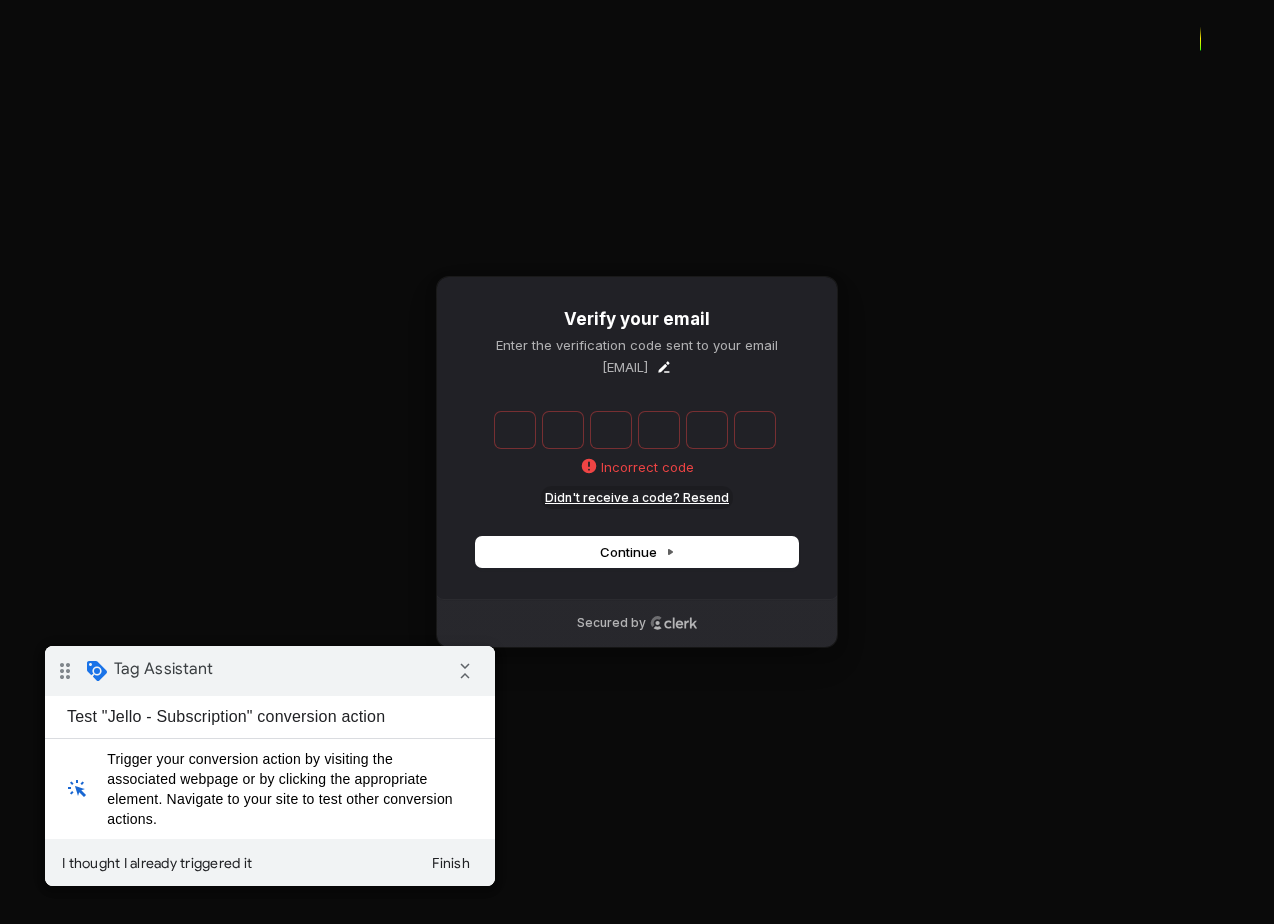 click on "Didn't receive a code? Resend" at bounding box center [637, 498] 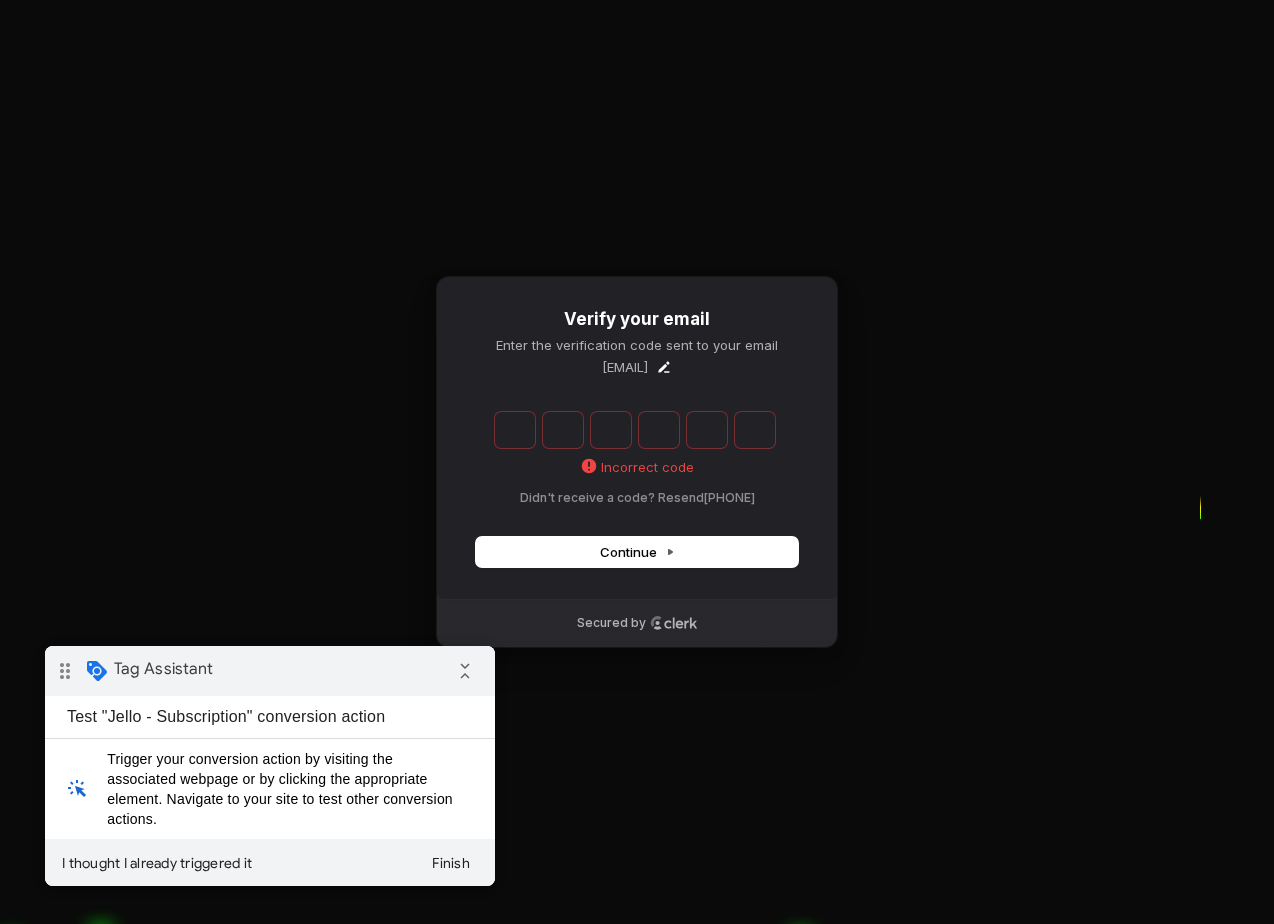 click on "Enter the 6 -digit verification code Incorrect code Didn't receive a code? Resend [PHONE]" at bounding box center [637, 457] 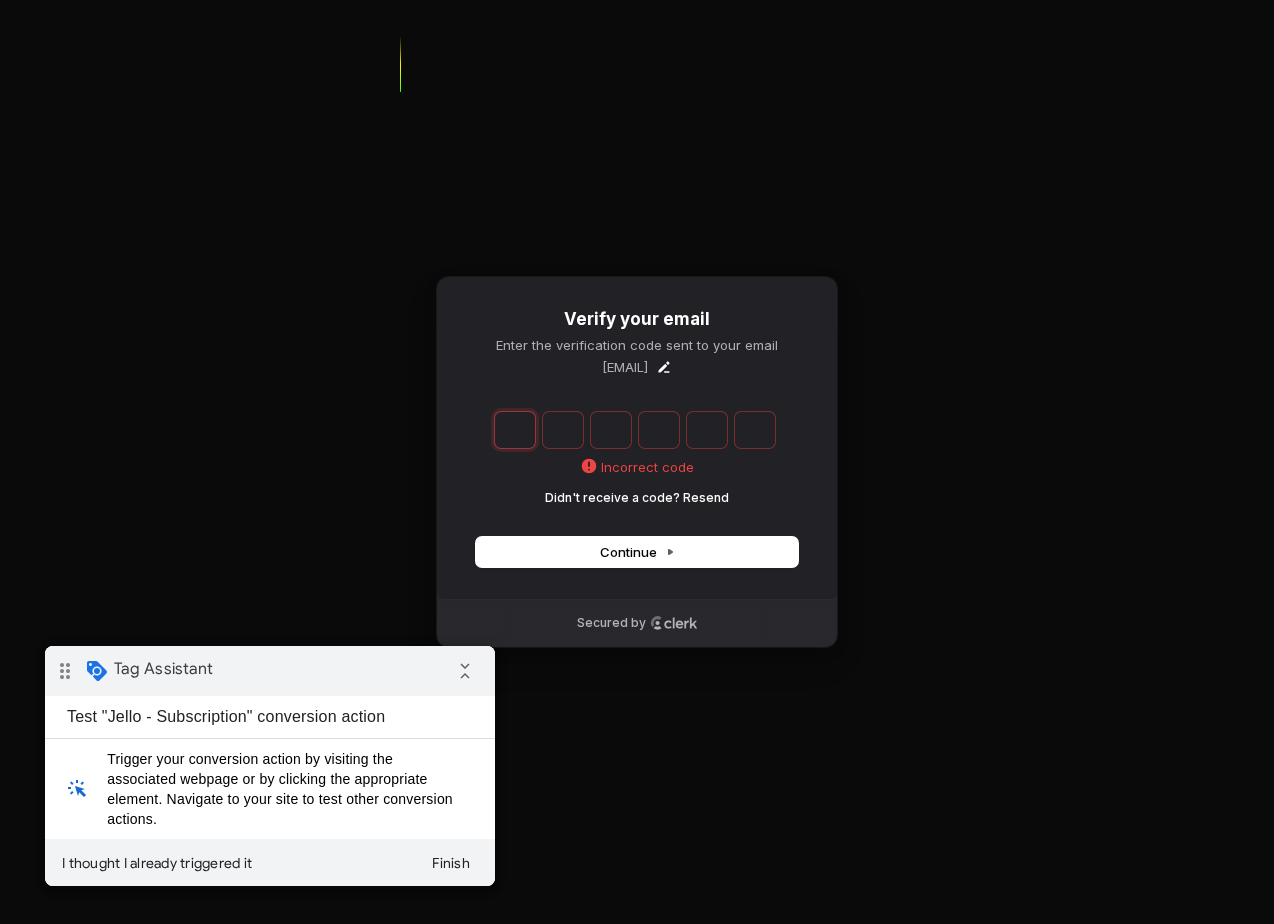 click at bounding box center [515, 430] 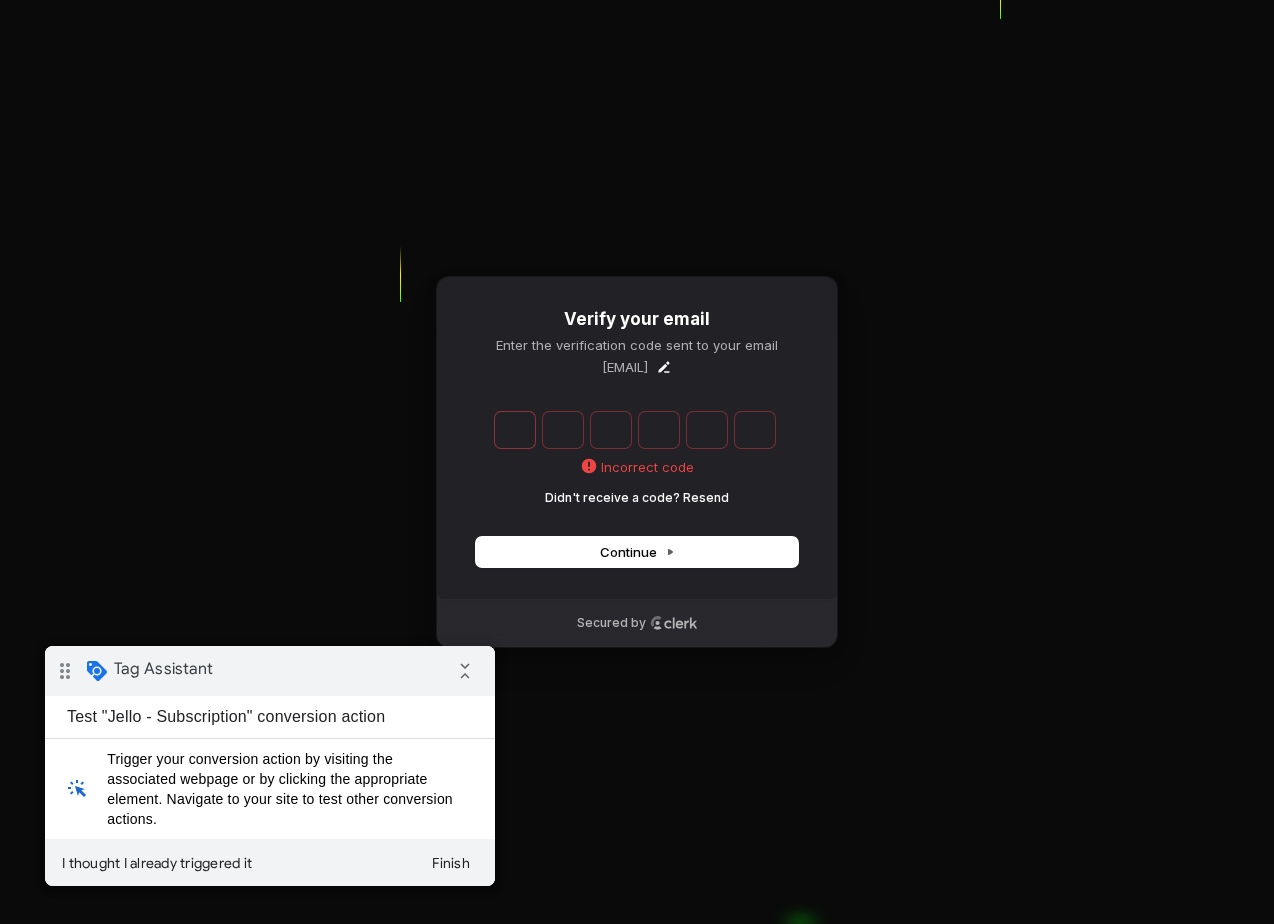 type on "******" 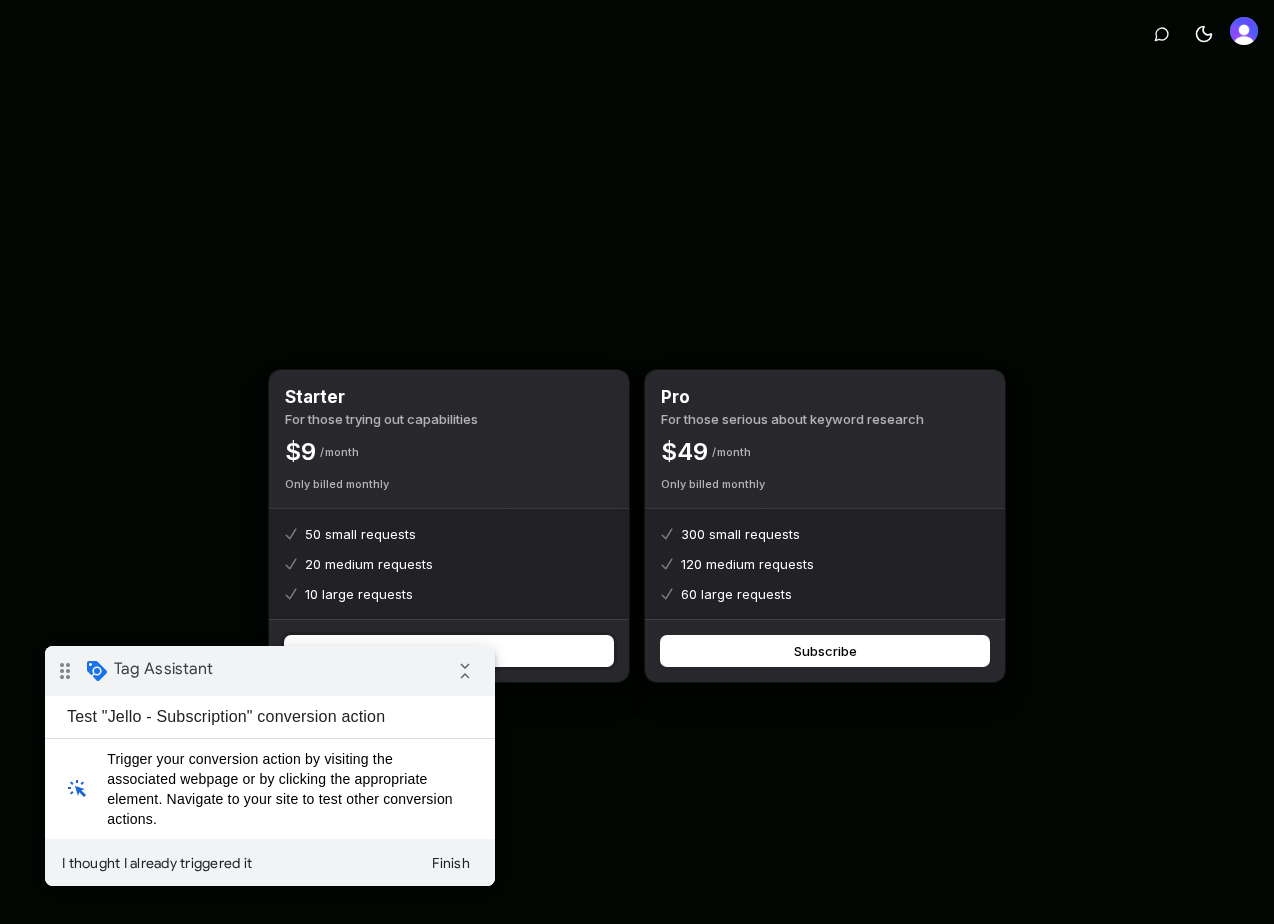 click on "Subscribe" at bounding box center [449, 651] 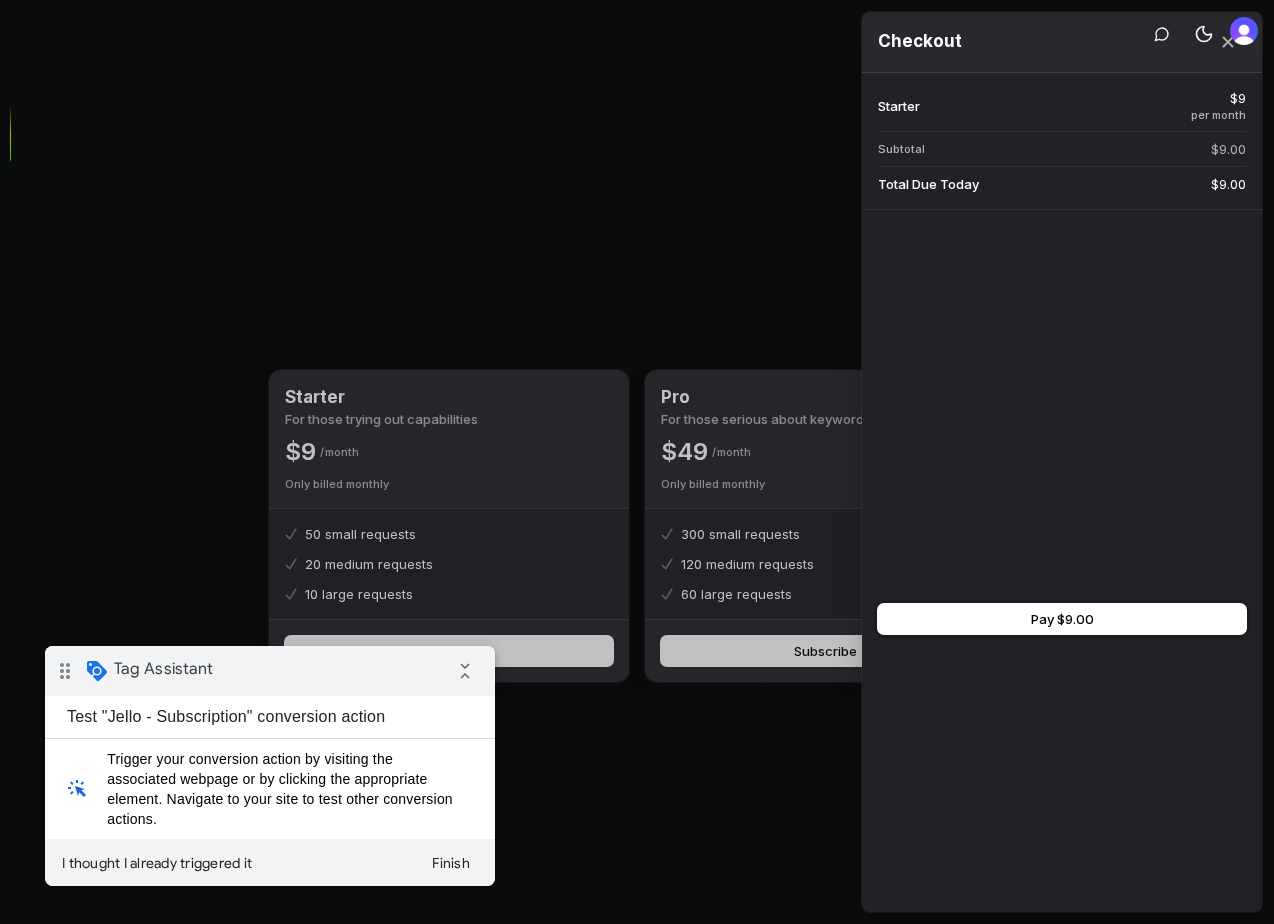 click on "Pay $9.00" at bounding box center (1062, 619) 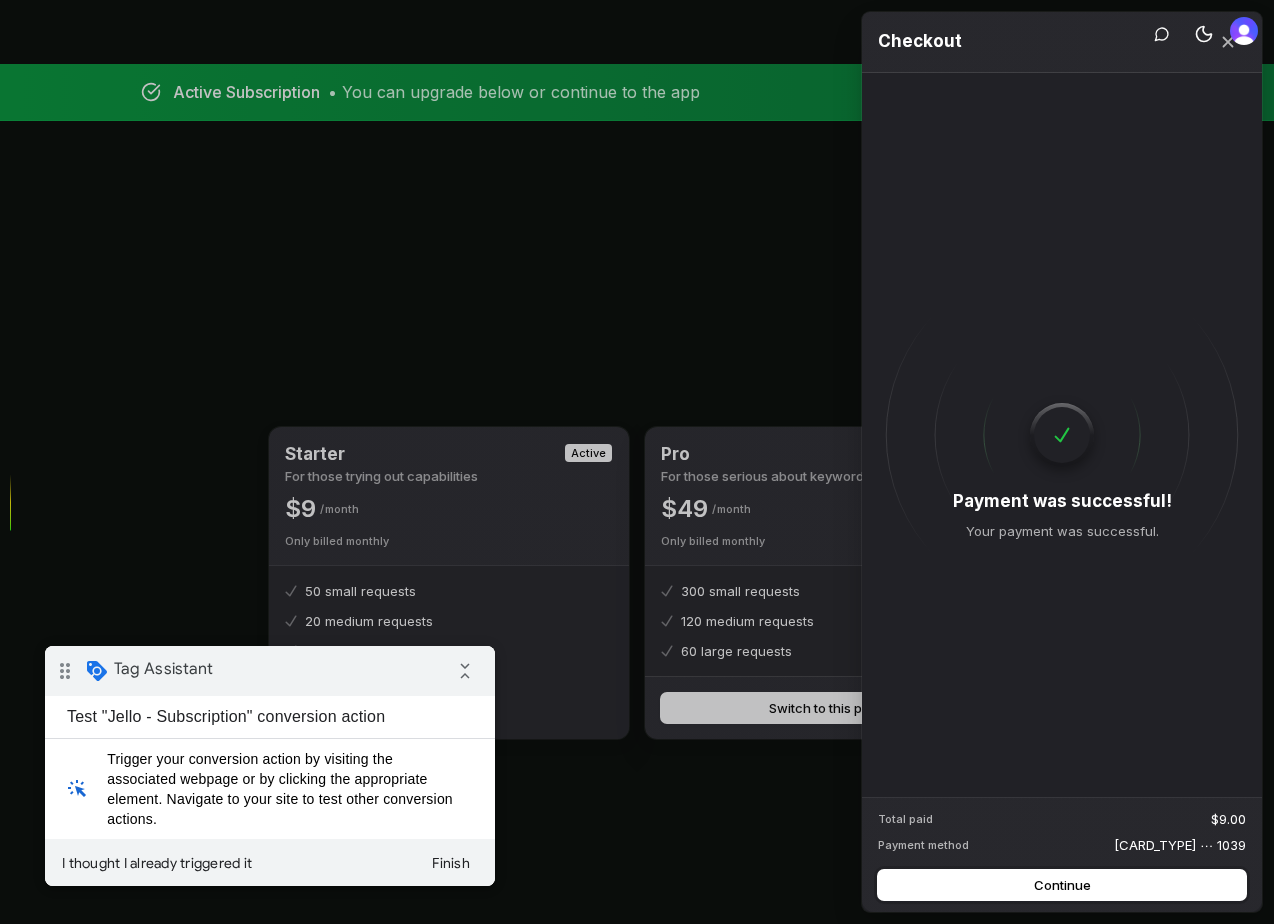 click on "Continue" at bounding box center (1062, 885) 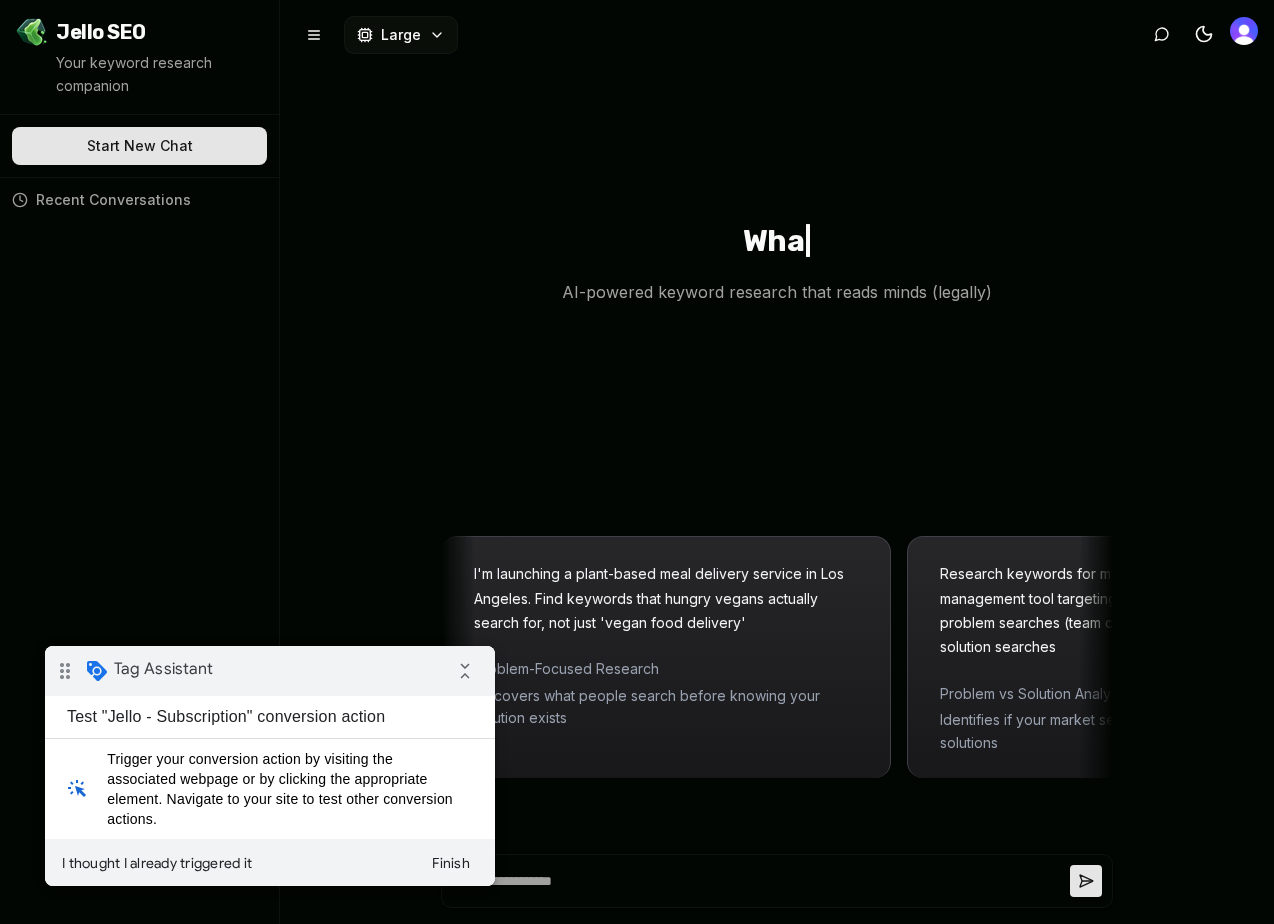 type on "*" 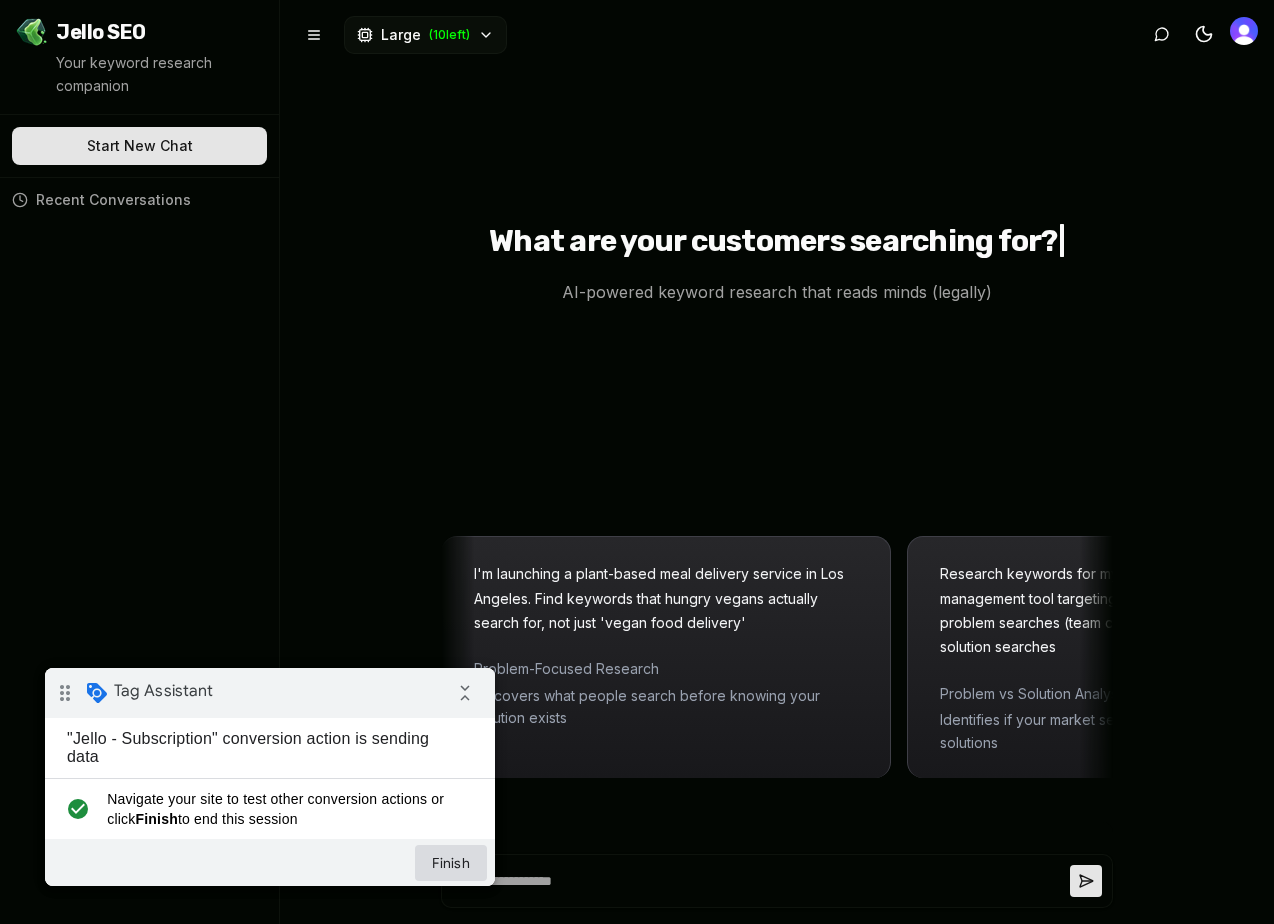 click on "Finish" at bounding box center [451, 863] 